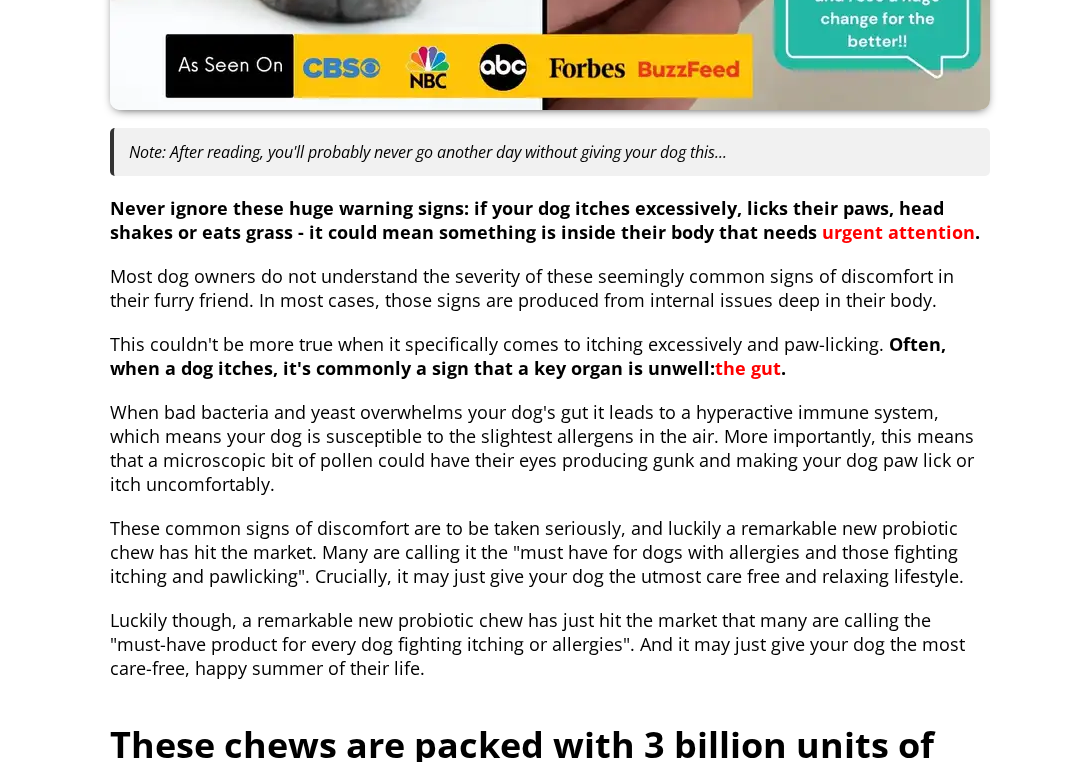 scroll, scrollTop: 846, scrollLeft: 0, axis: vertical 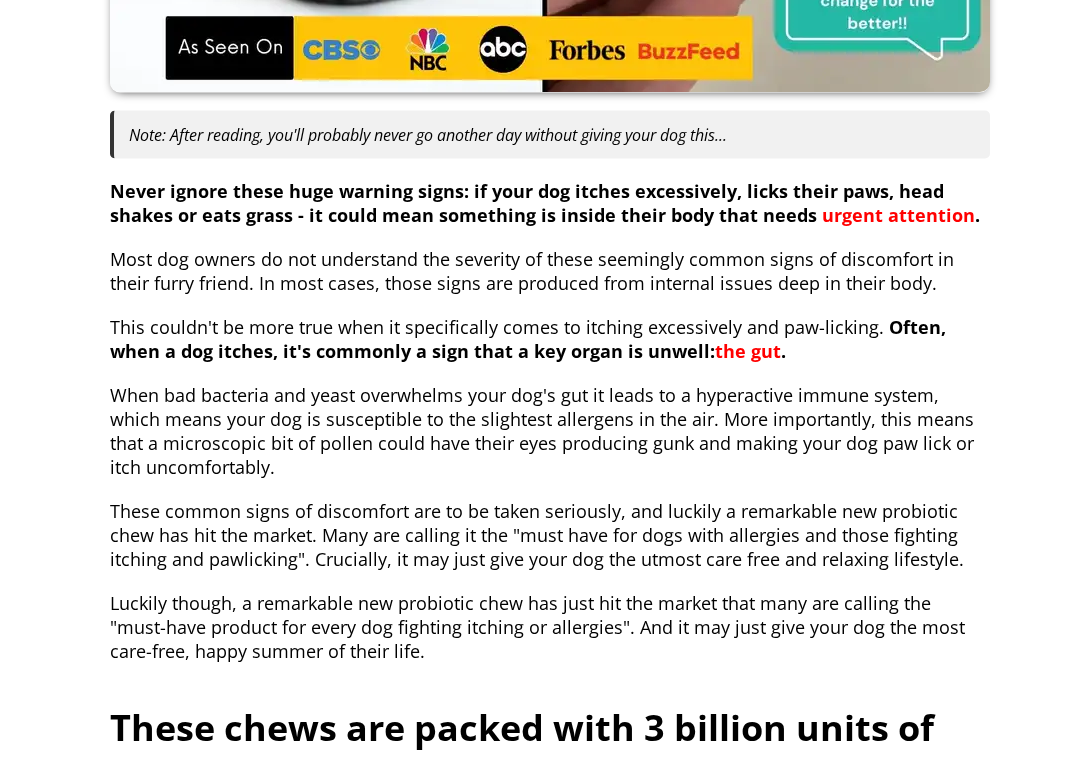 click on "When bad bacteria and yeast overwhelms your dog's gut it leads to a hyperactive immune system, which means your dog is susceptible to the slightest allergens in the air. More importantly, this means that a microscopic bit of pollen could have their eyes producing gunk and making your dog paw lick or itch uncomfortably." at bounding box center (550, 431) 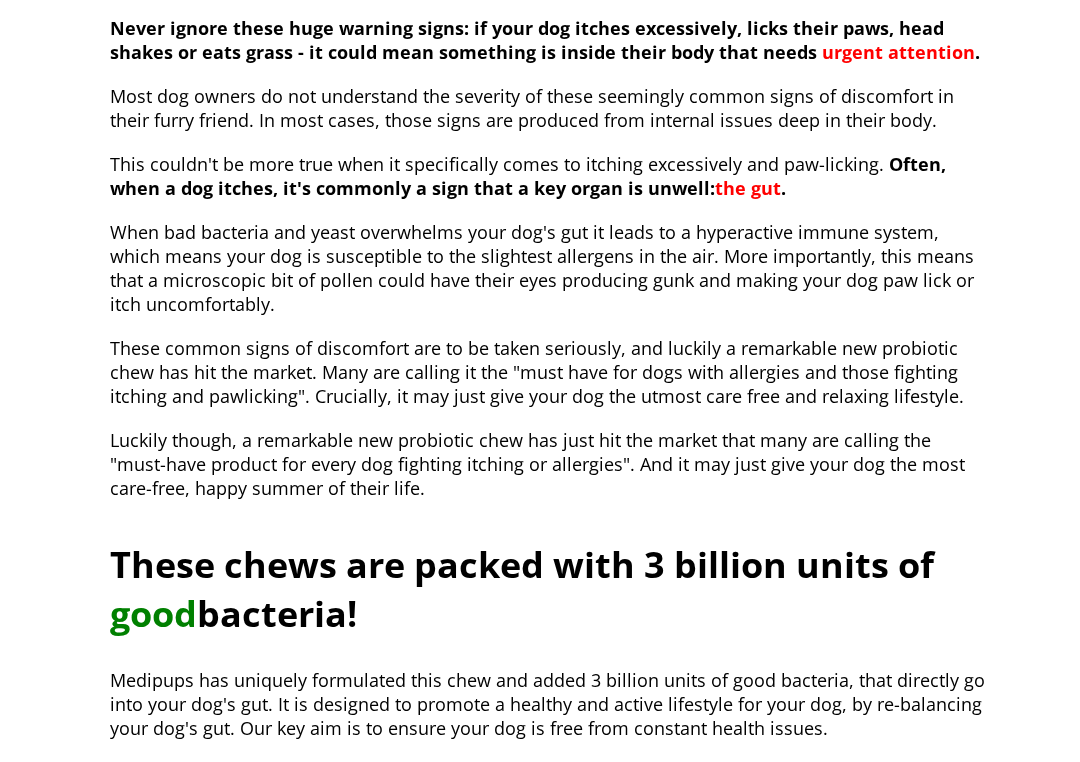 scroll, scrollTop: 1018, scrollLeft: 0, axis: vertical 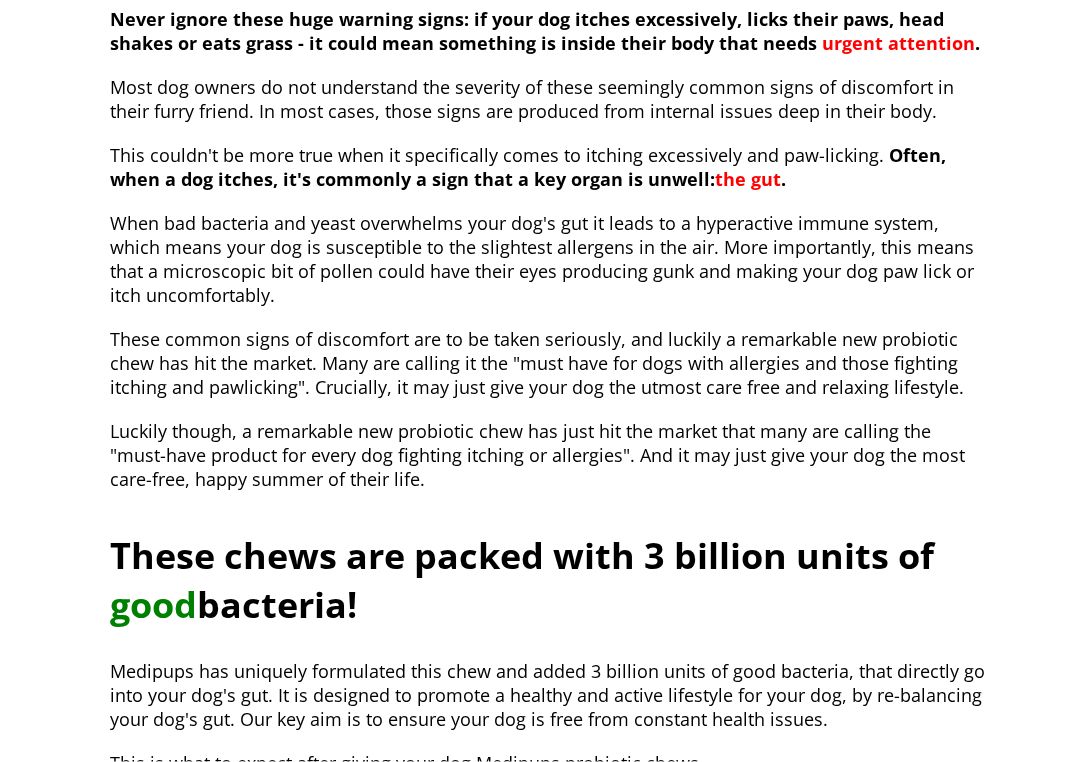 click on "Luckily though, a remarkable new probiotic chew has just hit the market that many are calling the "must-have product for every dog fighting itching or allergies". And it may just give your dog the most care-free, happy summer of their life." at bounding box center [550, 455] 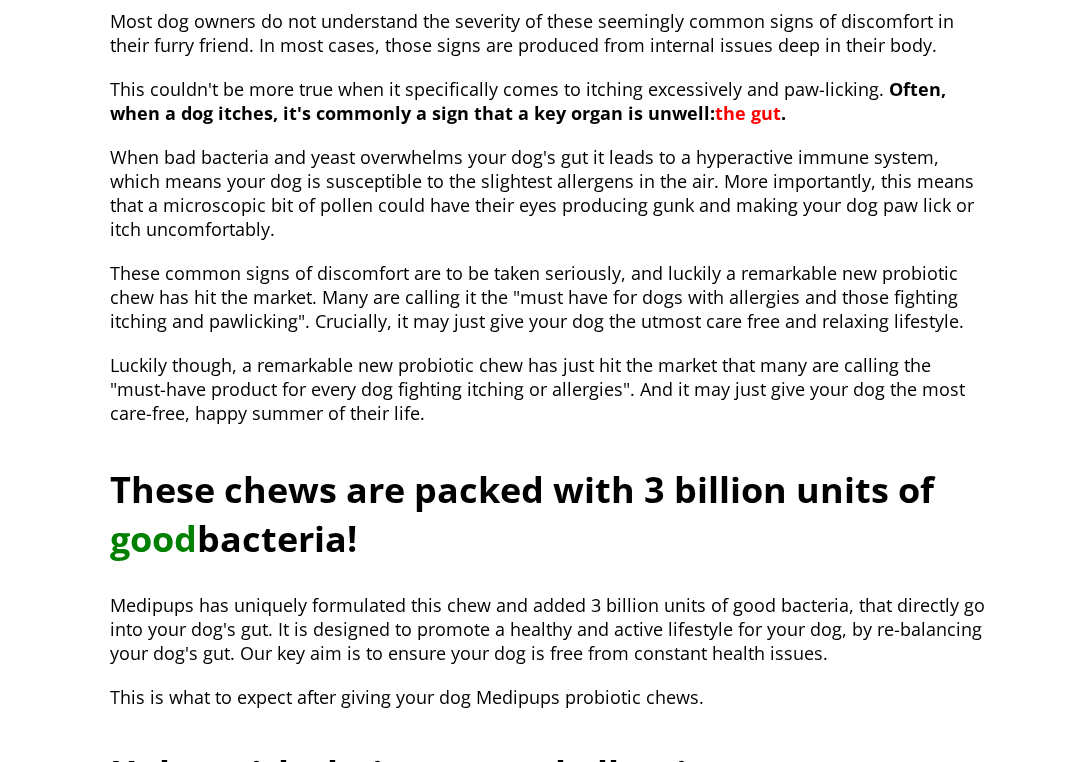 scroll, scrollTop: 1085, scrollLeft: 0, axis: vertical 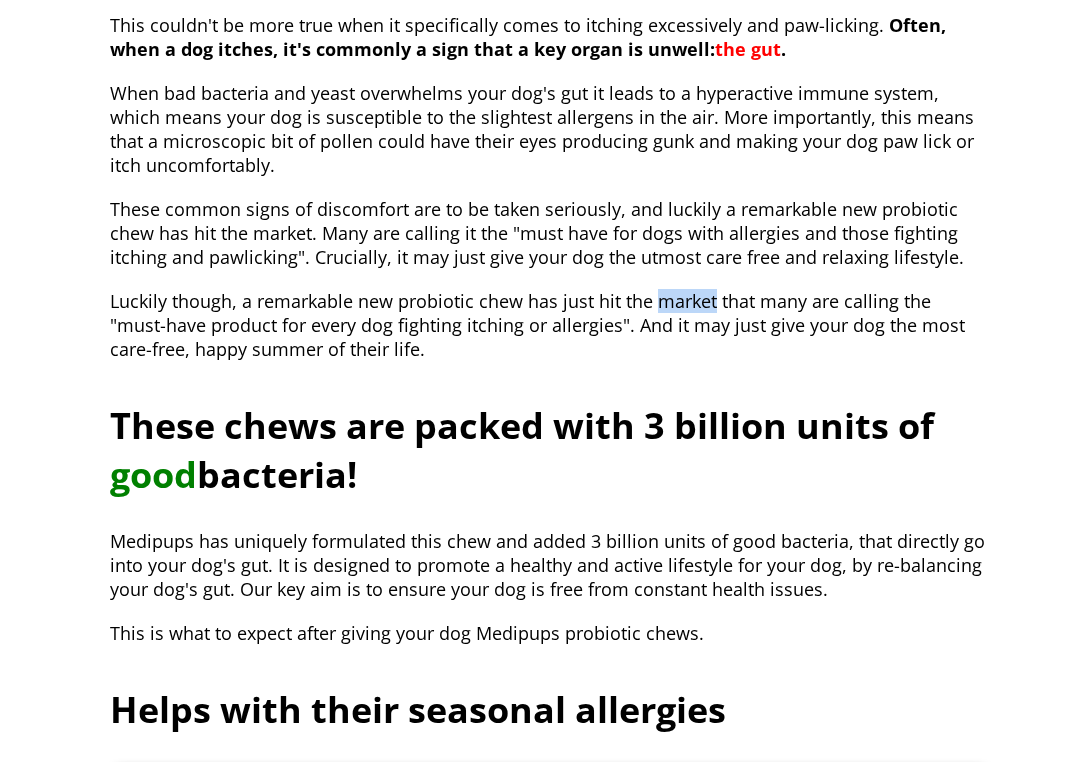 click on "These common signs of discomfort are to be taken seriously, and luckily a remarkable new probiotic chew has hit the market. Many are calling it the "must have for dogs with allergies and those fighting itching and pawlicking". Crucially, it may just give your dog the utmost care free and relaxing lifestyle." at bounding box center [550, 233] 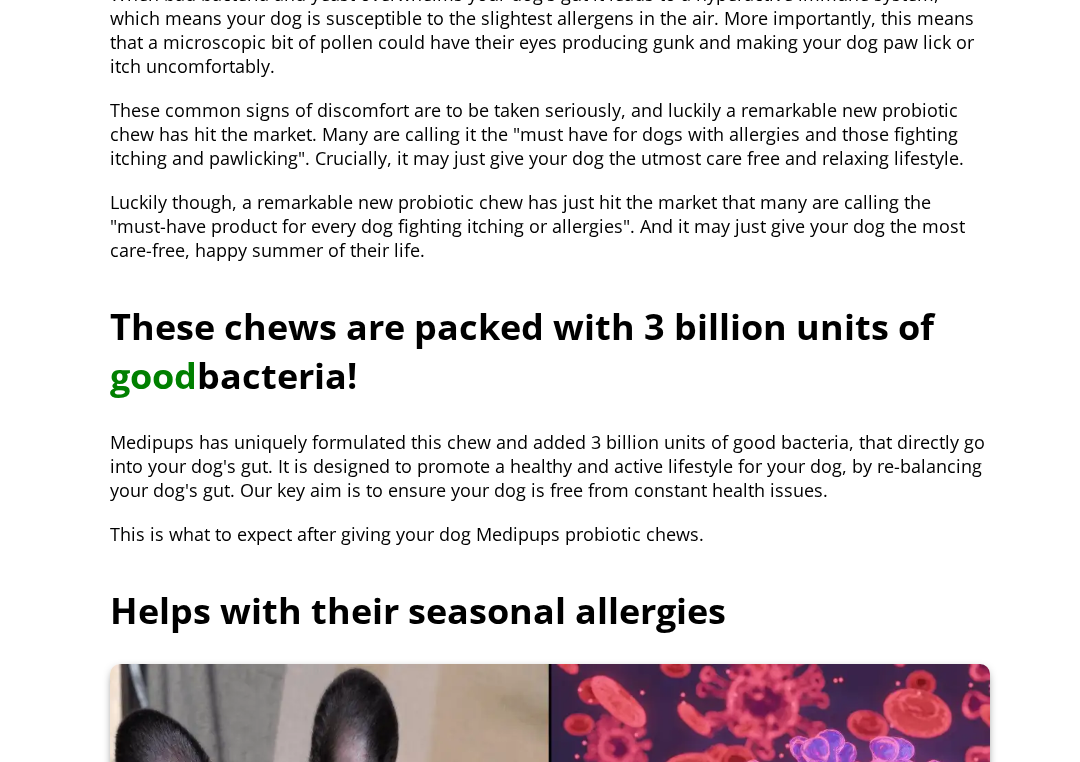 scroll, scrollTop: 1248, scrollLeft: 0, axis: vertical 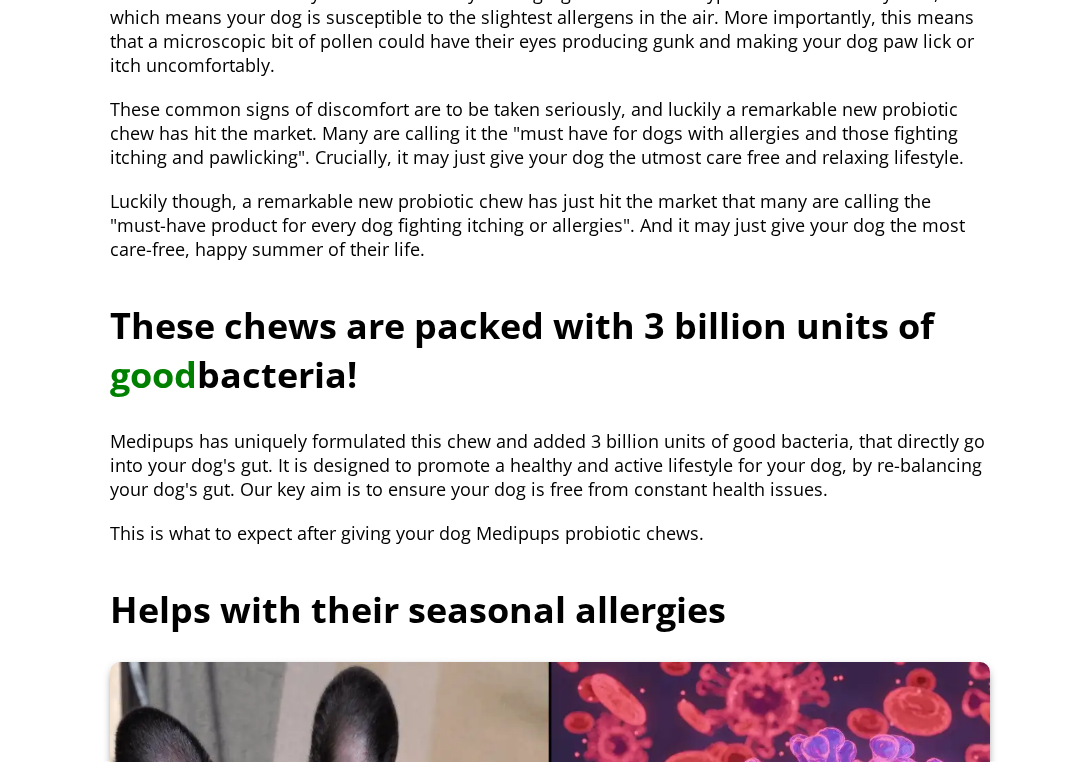 click on "If Your Dog Headshakes, Itches Or Paw Licks, This Probiotic Chew Is A Must. Here's Why. With 1,000,000+ Happy Dogs, Thousands Of 5-Star reviews & US vets loving them. Why not try it? What is it about our chews that have dog parents celebrating? Note: After reading, you'll probably never go another day without giving your dog this... Never ignore these huge warning signs: if your dog itches excessively, licks their paws, head shakes or eats grass - it could mean something is inside their body that needs urgent attention . Most dog owners do not understand the severity of these seemingly common signs of discomfort in their furry friend. In most cases, those signs are produced from internal issues deep in their body. This couldn't be more true when it specifically comes to itching excessively and paw-licking. Often, when a dog itches, it's commonly a sign that a key organ is unwell: the gut . These chews are packed with 3 billion units of good bacteria! Helps with their seasonal allergies The [COUNTRY]" at bounding box center [540, 4263] 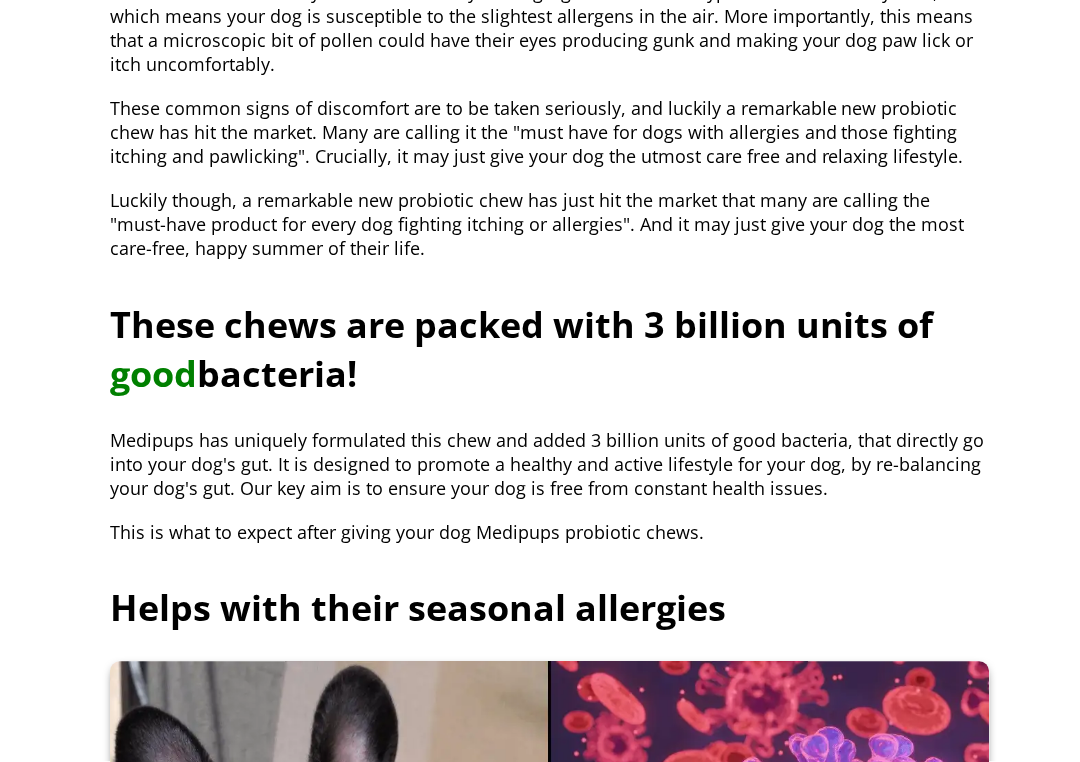 scroll, scrollTop: 1250, scrollLeft: 0, axis: vertical 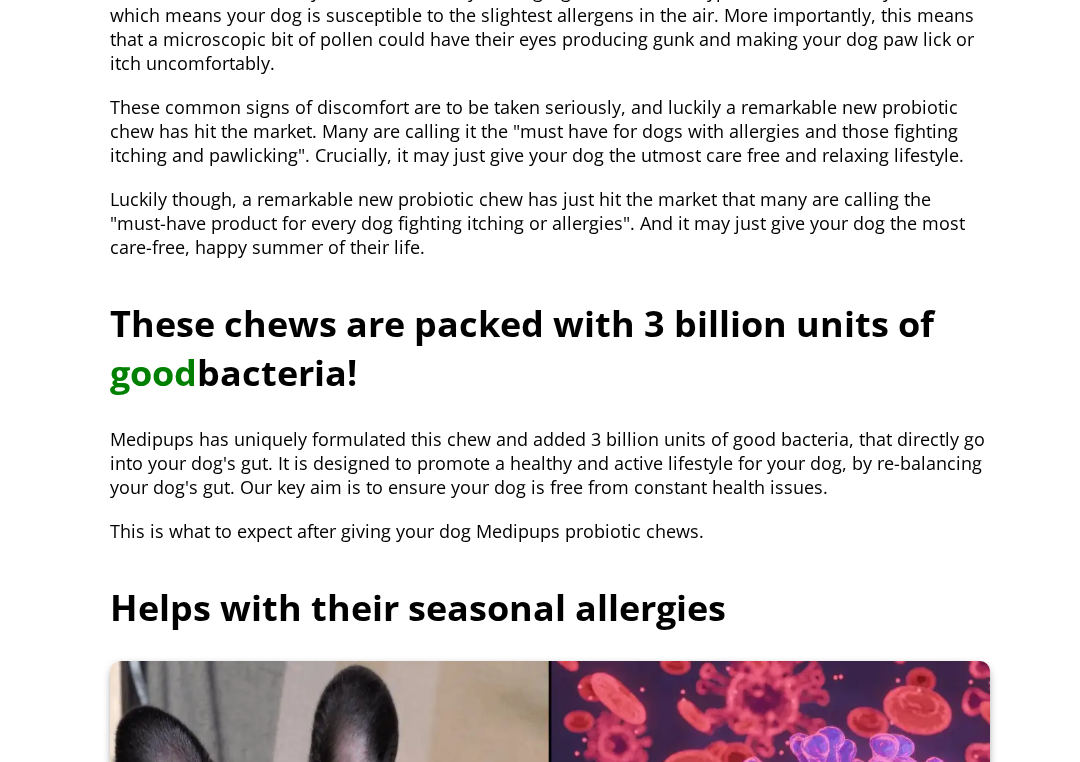 click on "If Your Dog Headshakes, Itches Or Paw Licks, This Probiotic Chew Is A Must. Here's Why. With 1,000,000+ Happy Dogs, Thousands Of 5-Star reviews & US vets loving them. Why not try it? What is it about our chews that have dog parents celebrating? Note: After reading, you'll probably never go another day without giving your dog this... Never ignore these huge warning signs: if your dog itches excessively, licks their paws, head shakes or eats grass - it could mean something is inside their body that needs urgent attention . Most dog owners do not understand the severity of these seemingly common signs of discomfort in their furry friend. In most cases, those signs are produced from internal issues deep in their body. This couldn't be more true when it specifically comes to itching excessively and paw-licking. Often, when a dog itches, it's commonly a sign that a key organ is unwell: the gut . These chews are packed with 3 billion units of good bacteria! Helps with their seasonal allergies The [COUNTRY]" at bounding box center [540, 4261] 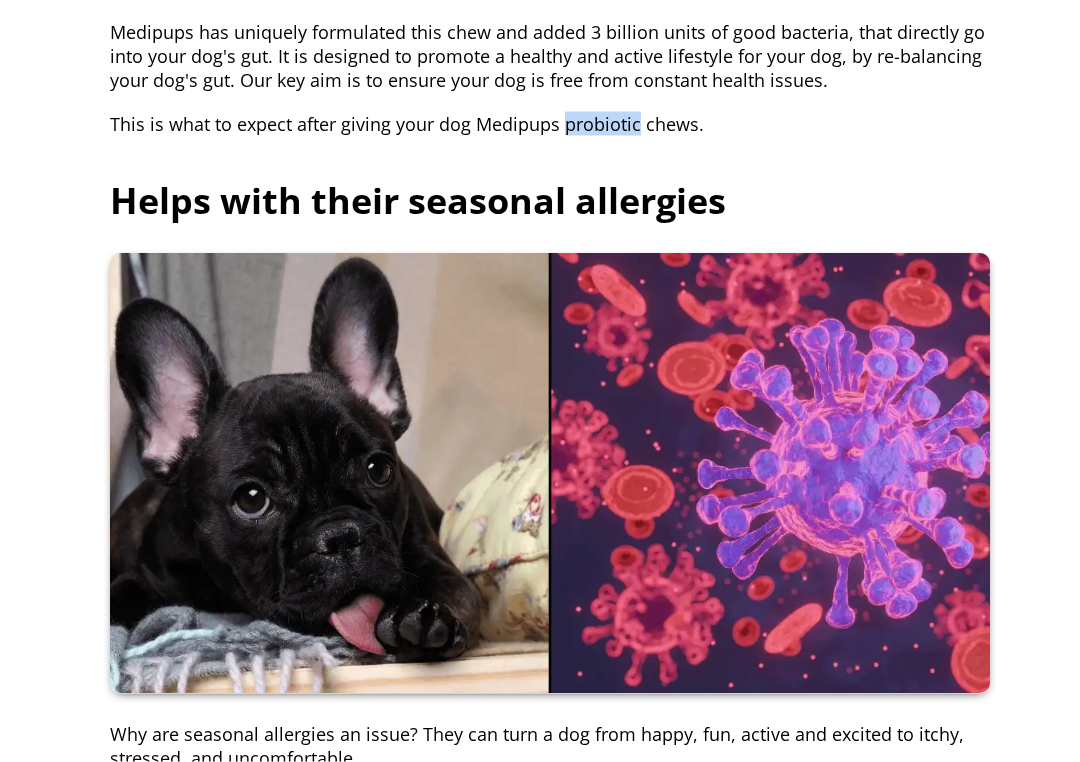 scroll, scrollTop: 1661, scrollLeft: 0, axis: vertical 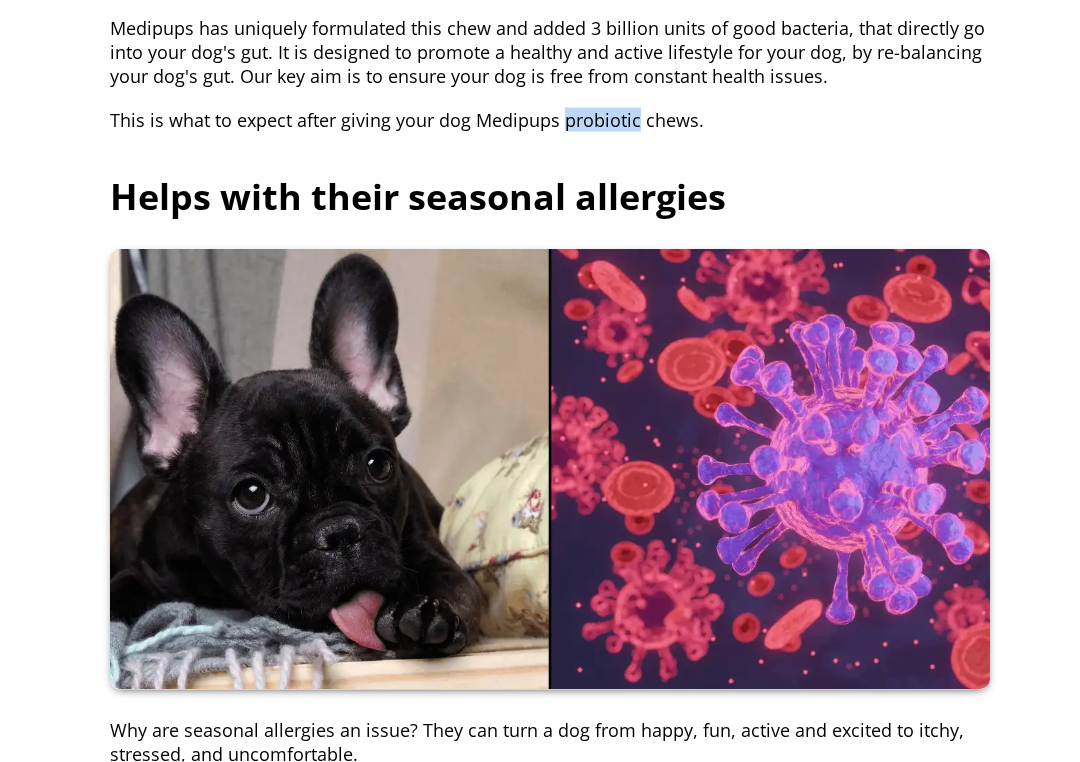 click at bounding box center [550, 470] 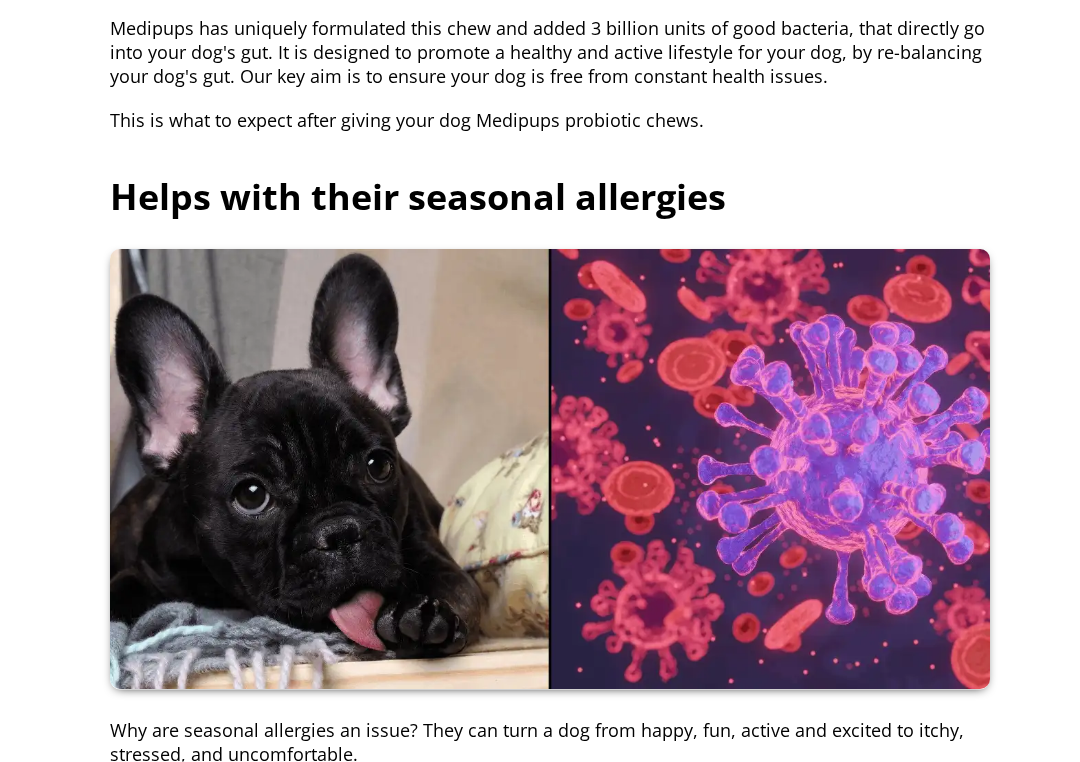 scroll, scrollTop: 1671, scrollLeft: 0, axis: vertical 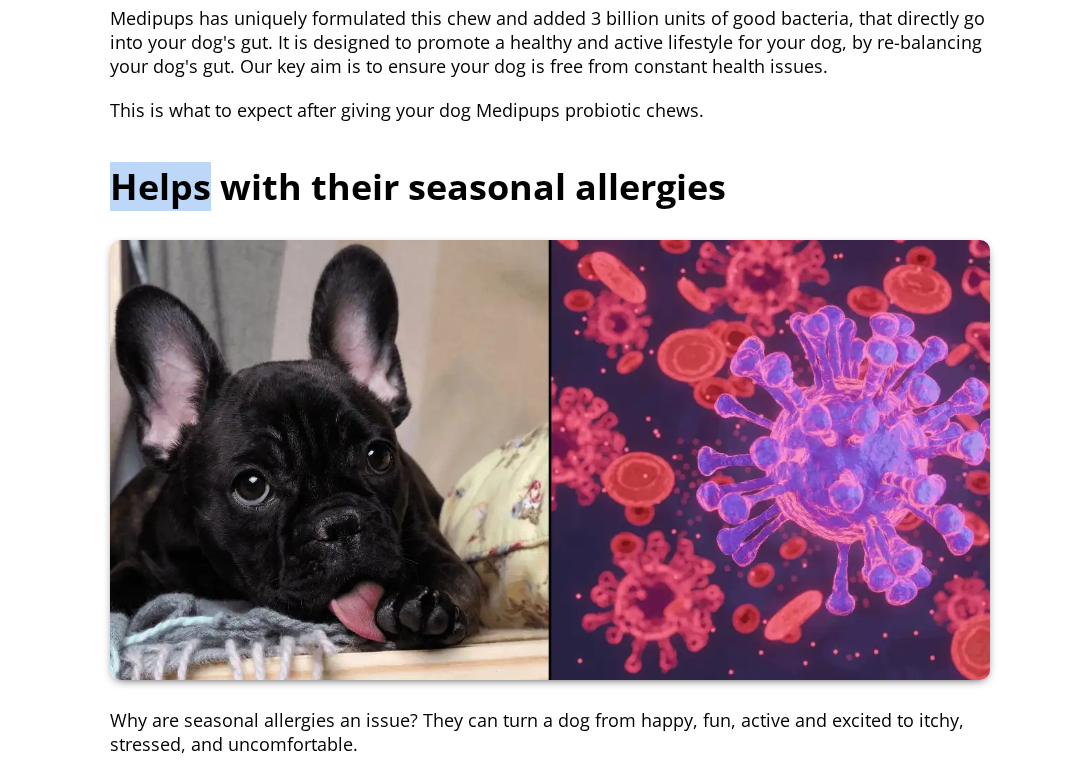 click on "Helps with their seasonal allergies" at bounding box center [550, 186] 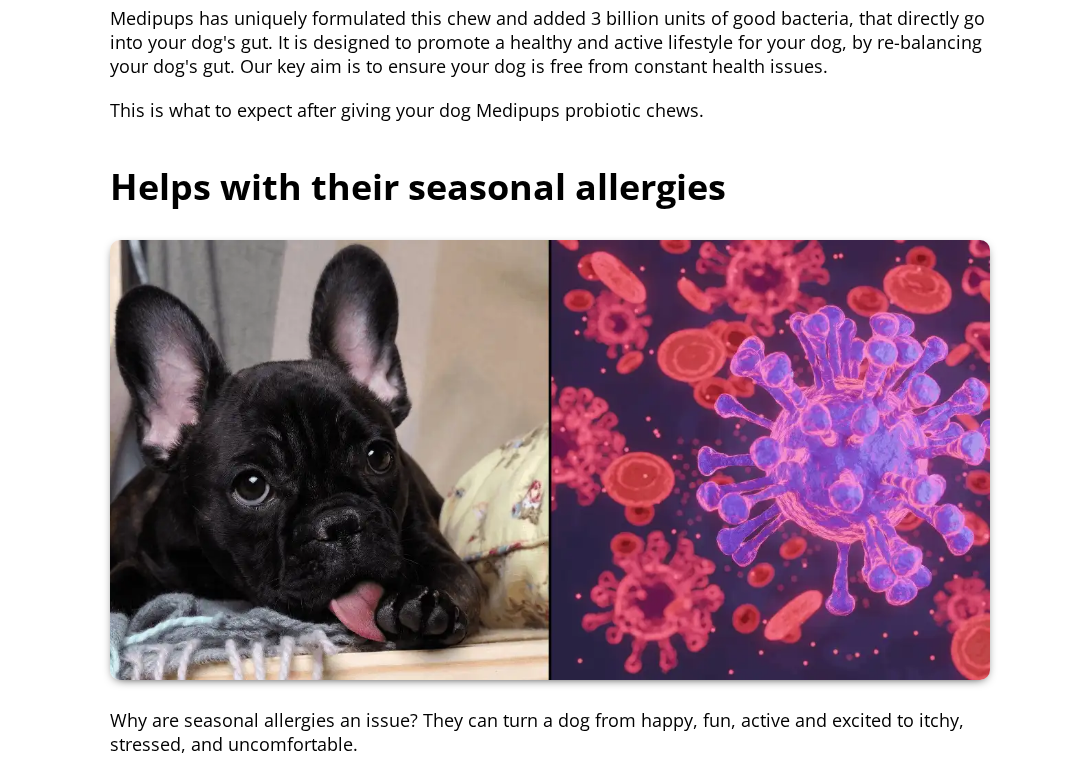 click on "Helps with their seasonal allergies" at bounding box center (550, 186) 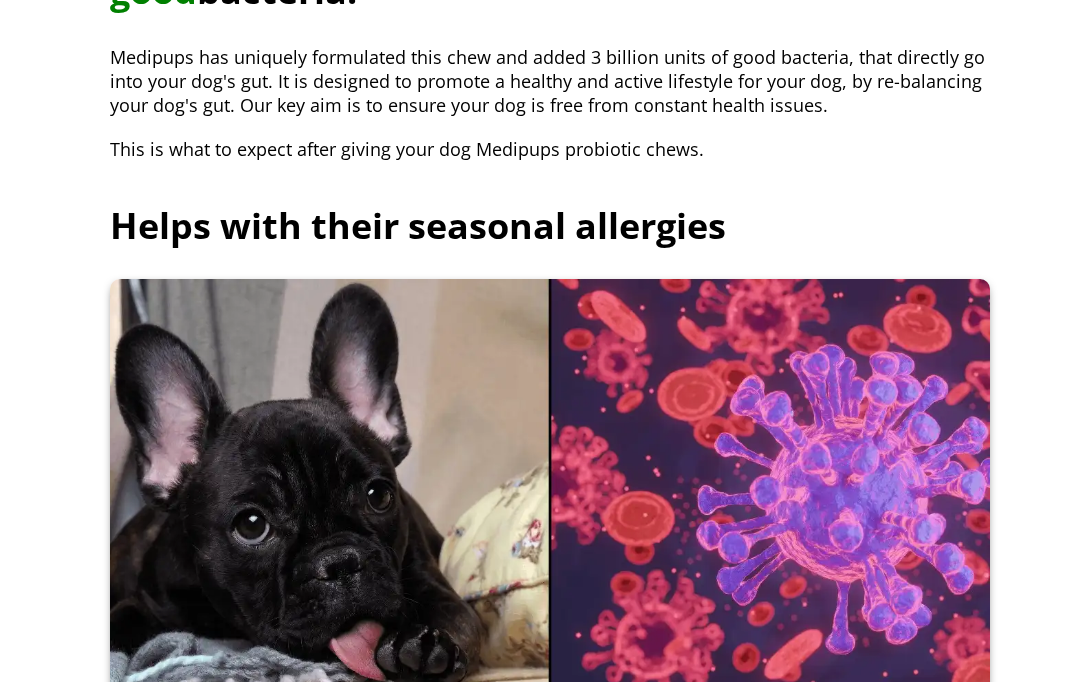 scroll, scrollTop: 1629, scrollLeft: 0, axis: vertical 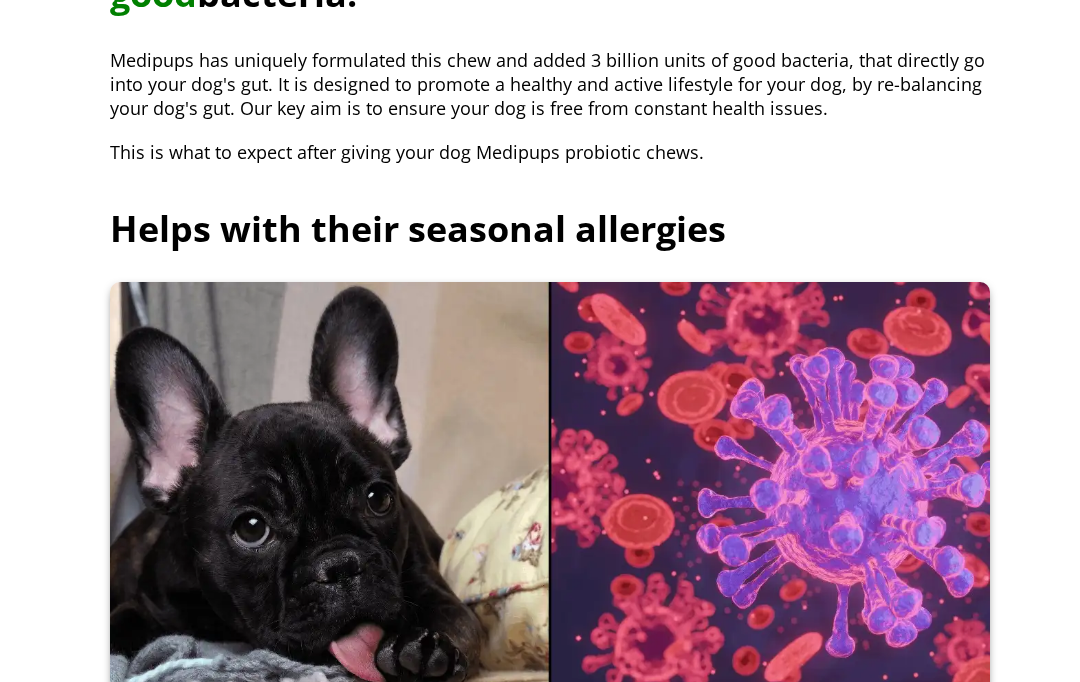 click on "Helps with their seasonal allergies" at bounding box center (550, 228) 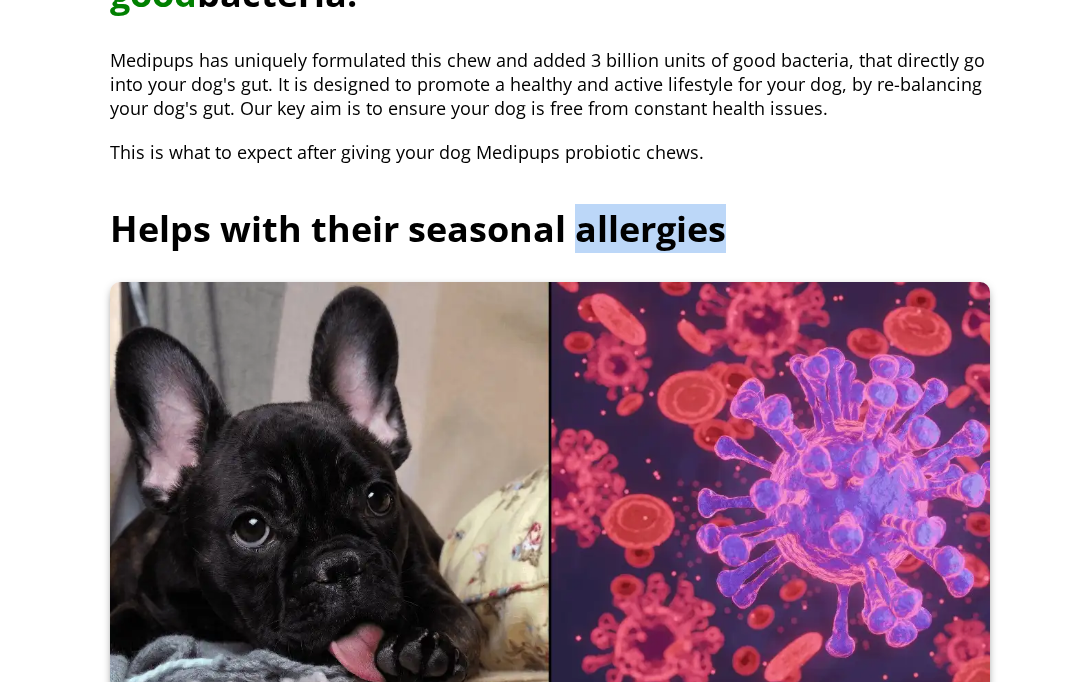 click on "Helps with their seasonal allergies" at bounding box center (550, 228) 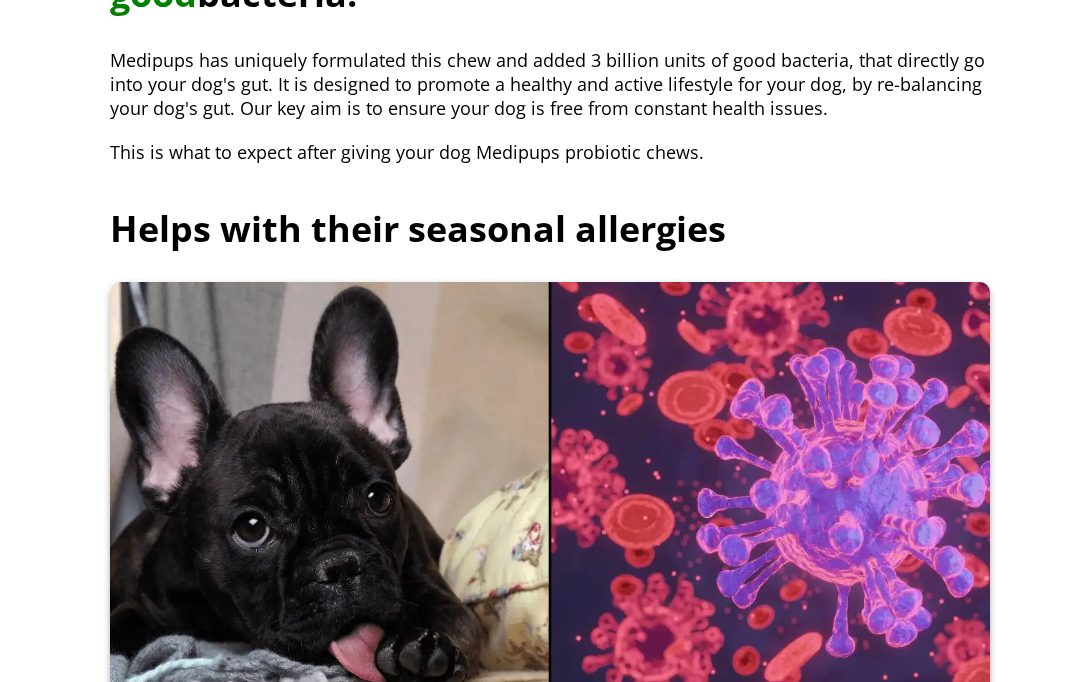 click on "Helps with their seasonal allergies" at bounding box center (550, 228) 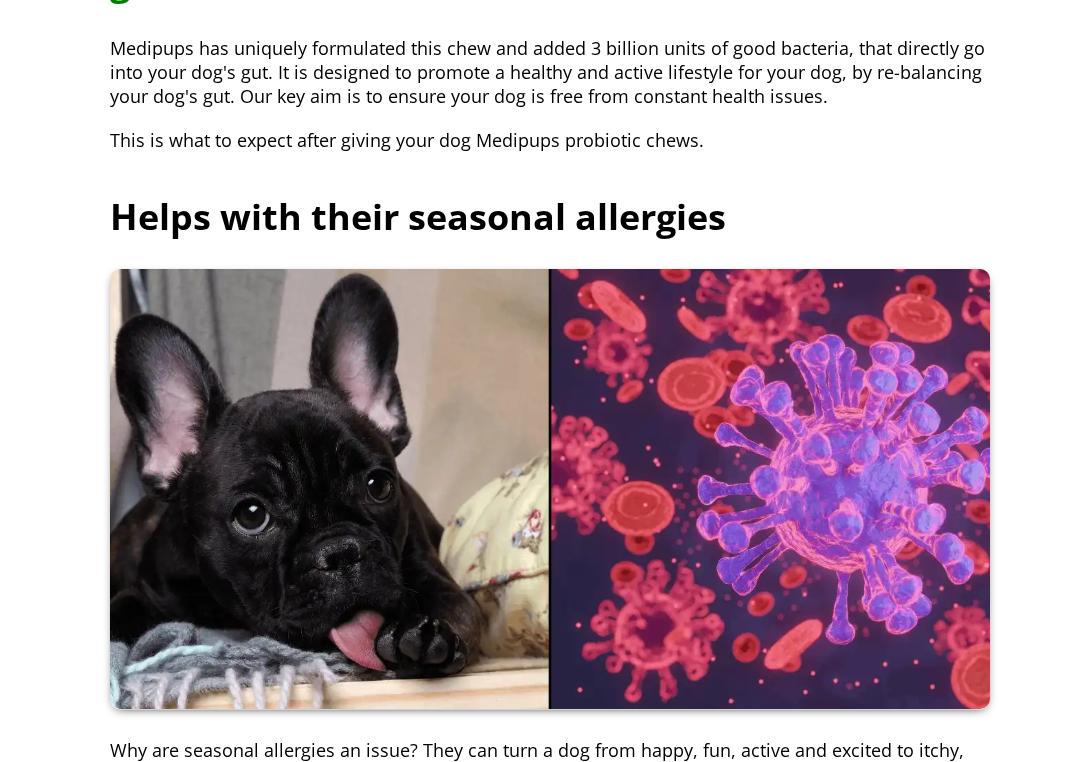 scroll, scrollTop: 1649, scrollLeft: 0, axis: vertical 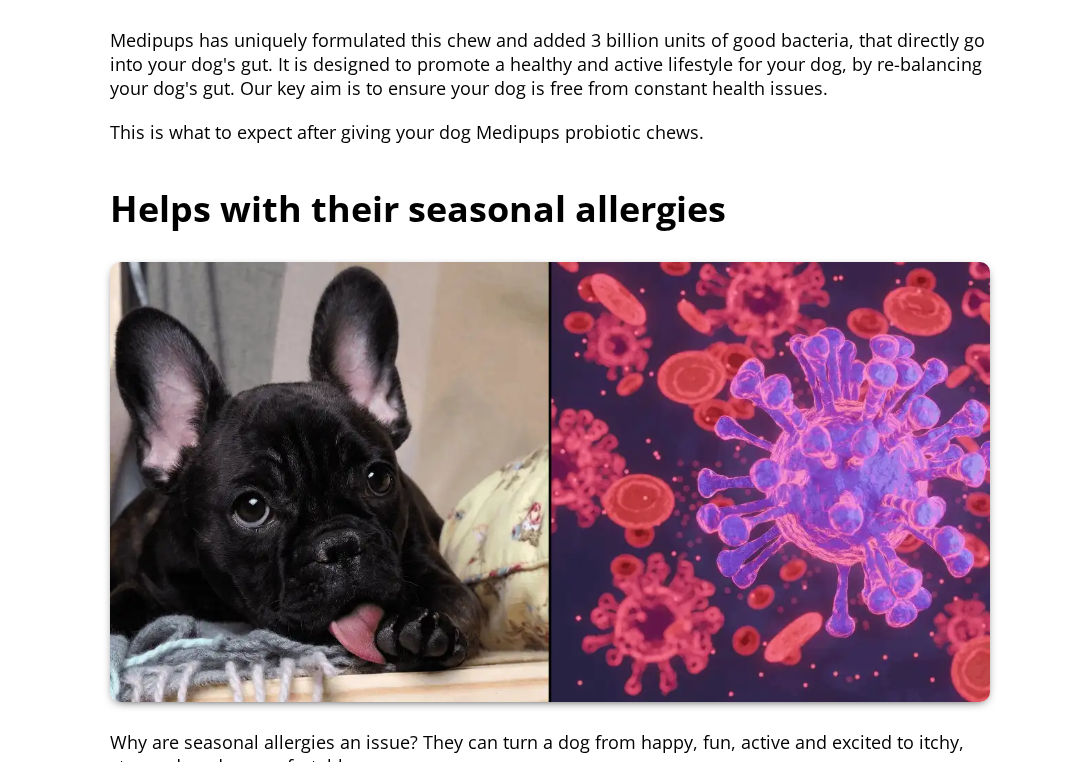 click on "Helps with their seasonal allergies" at bounding box center [550, 208] 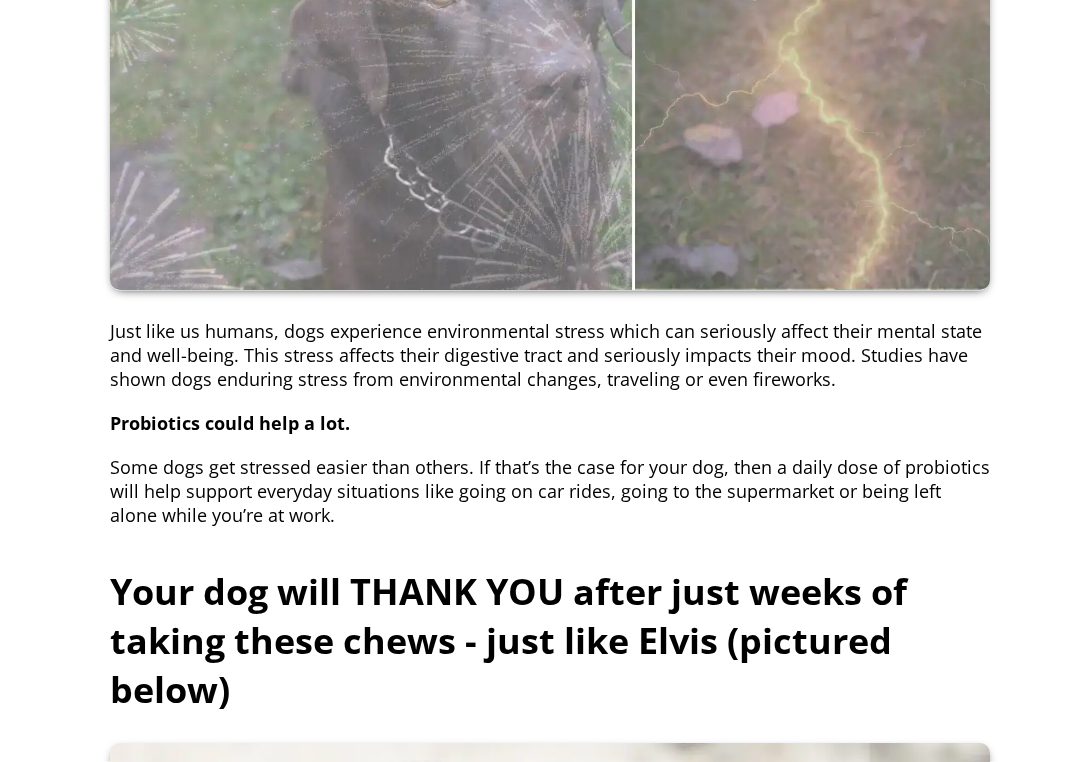 scroll, scrollTop: 3024, scrollLeft: 0, axis: vertical 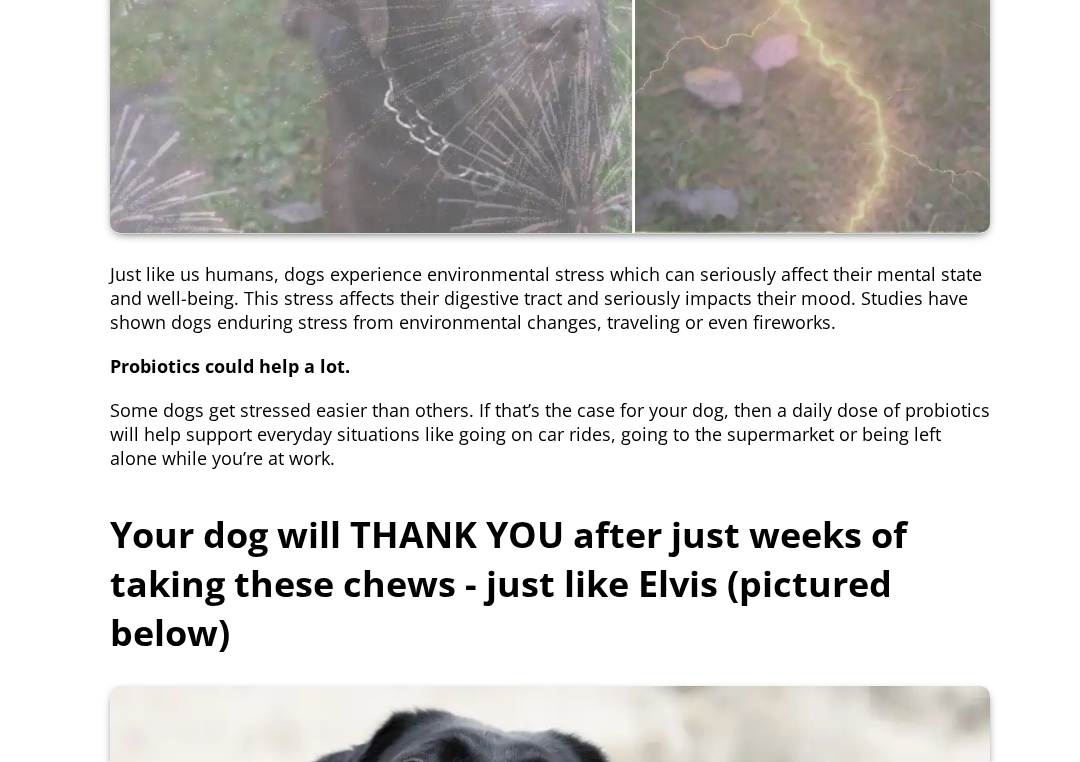 click on "Some dogs get stressed easier than others. If that’s the case for your dog, then a daily dose of probiotics will help support everyday situations like going on car rides, going to the supermarket or being left alone while you’re at work." at bounding box center [550, 434] 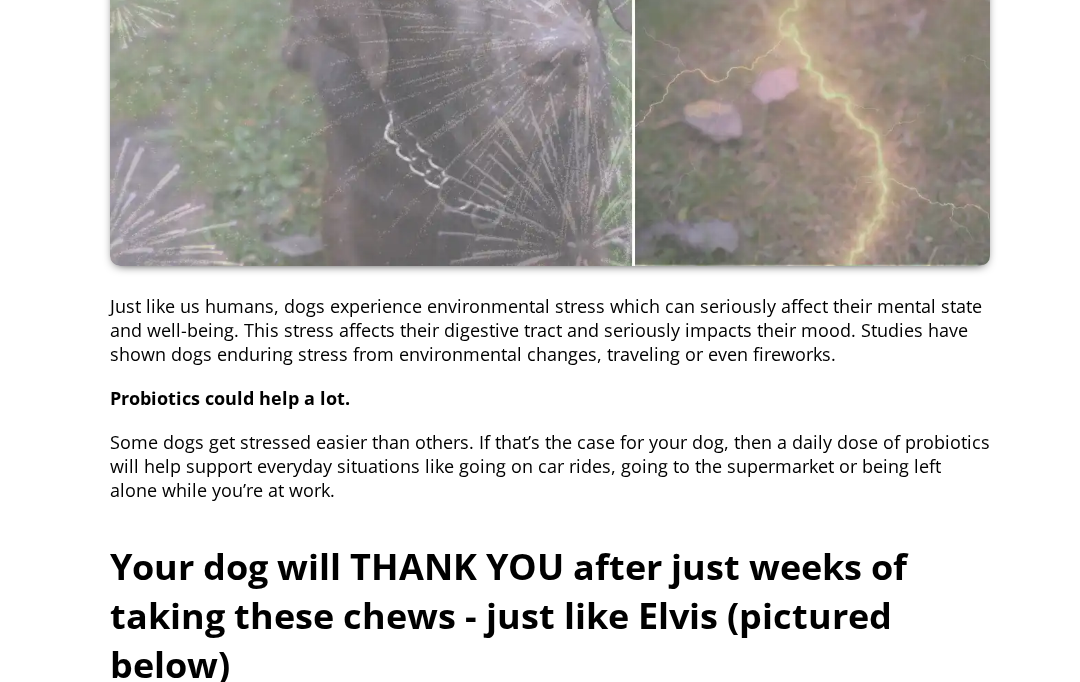 scroll, scrollTop: 2991, scrollLeft: 0, axis: vertical 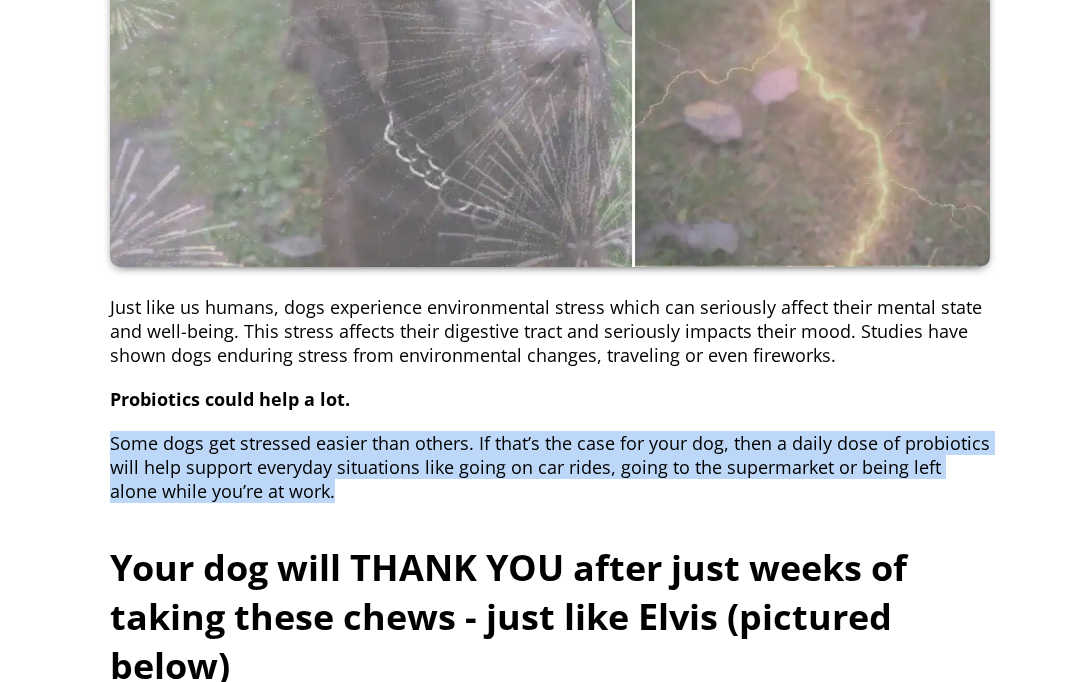 click on "If Your Dog Headshakes, Itches Or Paw Licks, This Probiotic Chew Is A Must. Here's Why. With 1,000,000+ Happy Dogs, Thousands Of 5-Star reviews & US vets loving them. Why not try it? What is it about our chews that have dog parents celebrating? Note: After reading, you'll probably never go another day without giving your dog this... Never ignore these huge warning signs: if your dog itches excessively, licks their paws, head shakes or eats grass - it could mean something is inside their body that needs urgent attention . Most dog owners do not understand the severity of these seemingly common signs of discomfort in their furry friend. In most cases, those signs are produced from internal issues deep in their body. This couldn't be more true when it specifically comes to itching excessively and paw-licking. Often, when a dog itches, it's commonly a sign that a key organ is unwell: the gut . These chews are packed with 3 billion units of good bacteria! Helps with their seasonal allergies The [COUNTRY]" at bounding box center (540, 2520) 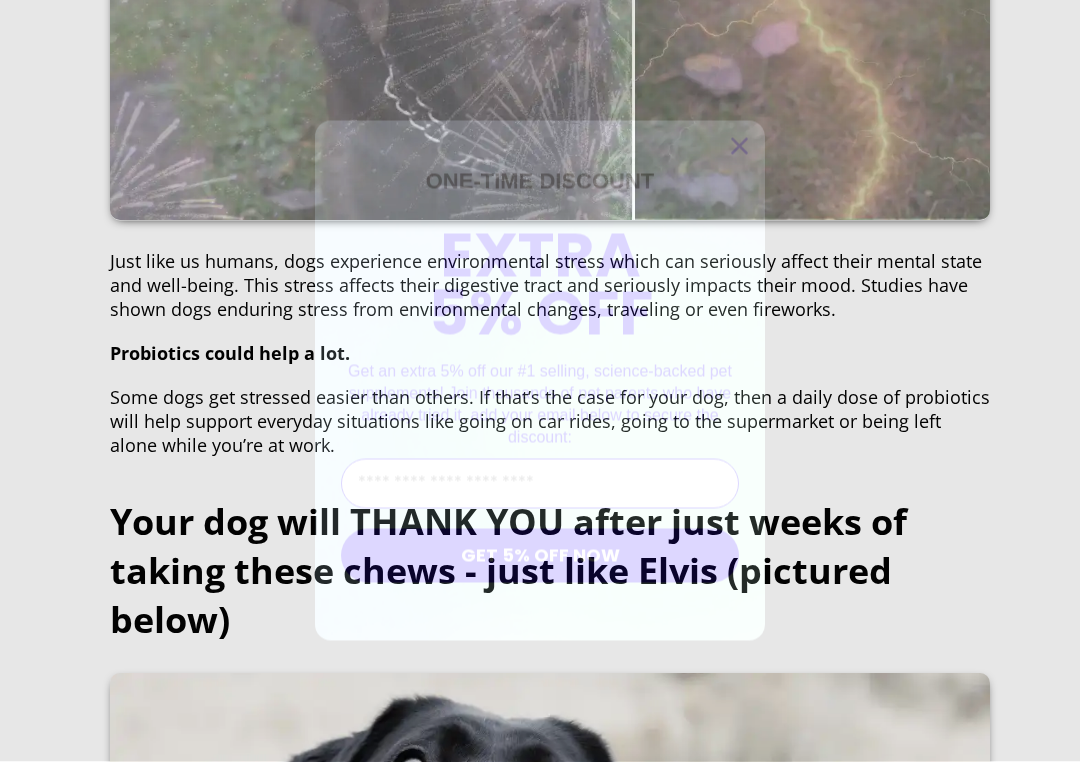scroll, scrollTop: 3038, scrollLeft: 0, axis: vertical 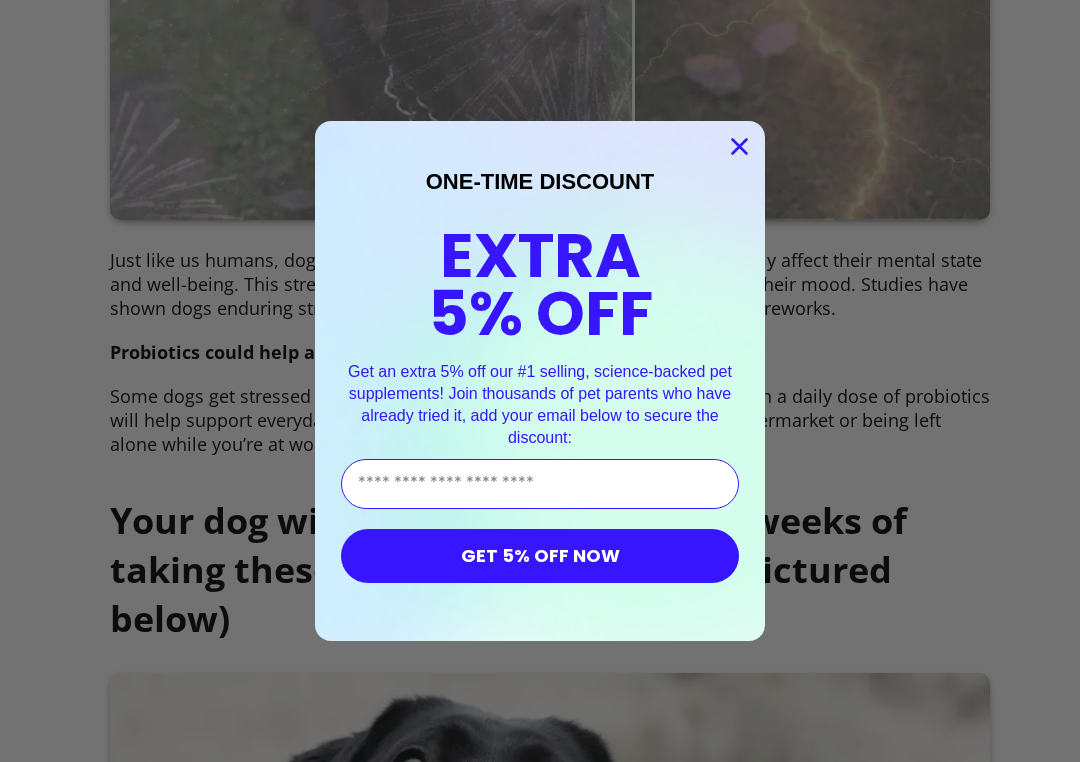 click 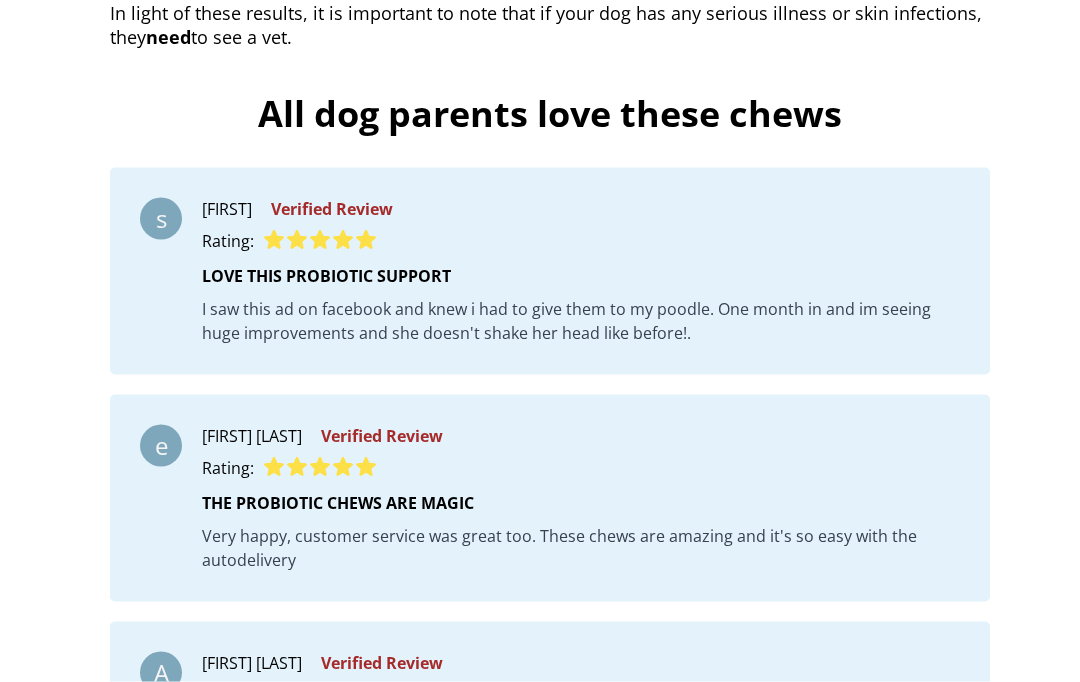 scroll, scrollTop: 7570, scrollLeft: 0, axis: vertical 